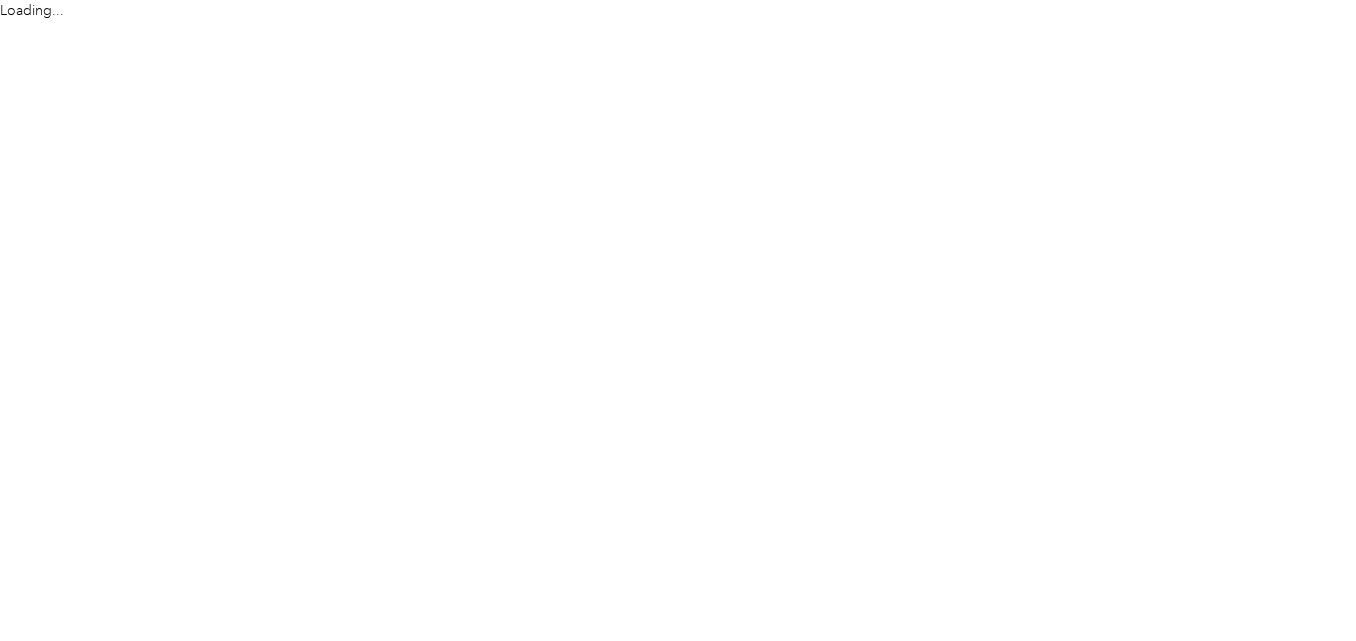 scroll, scrollTop: 0, scrollLeft: 0, axis: both 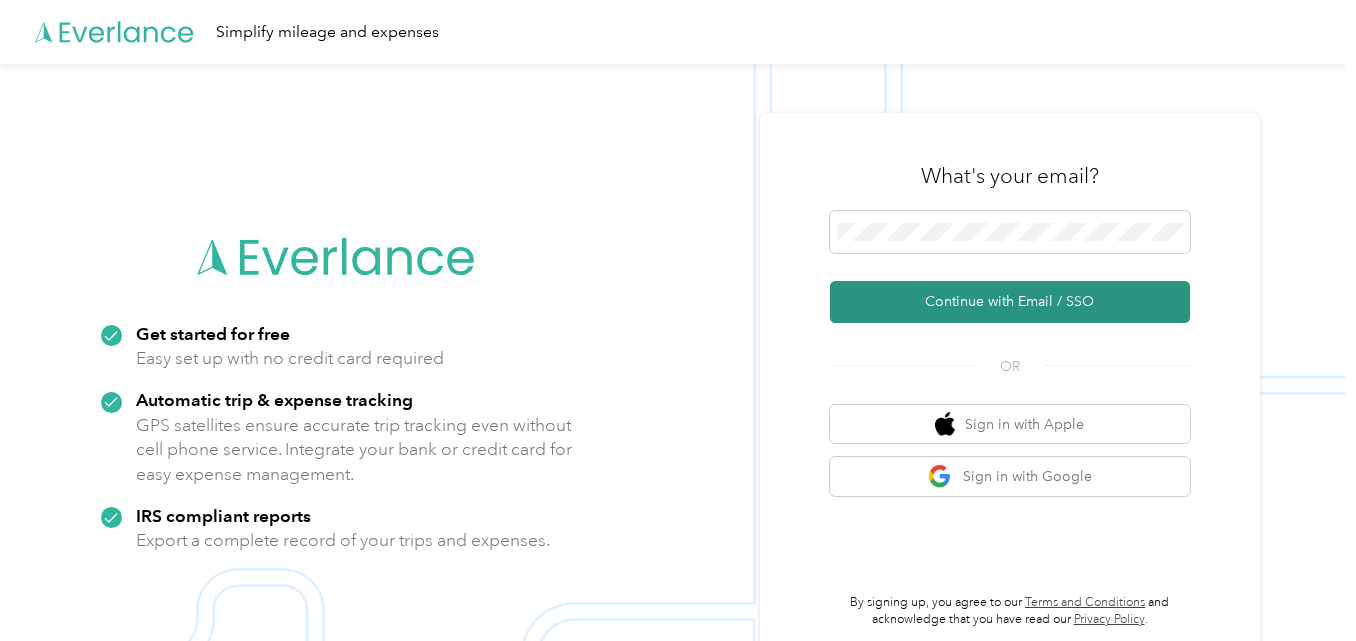 click on "Continue with Email / SSO" at bounding box center [1010, 302] 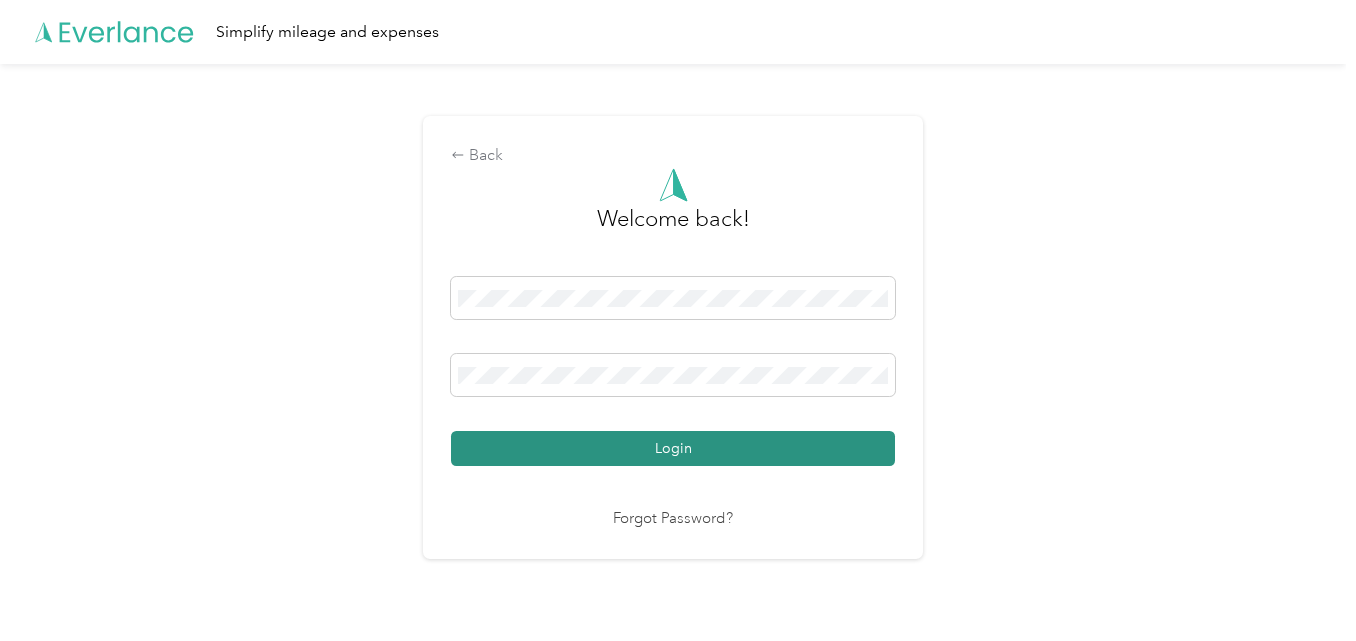 click on "Login" at bounding box center [673, 448] 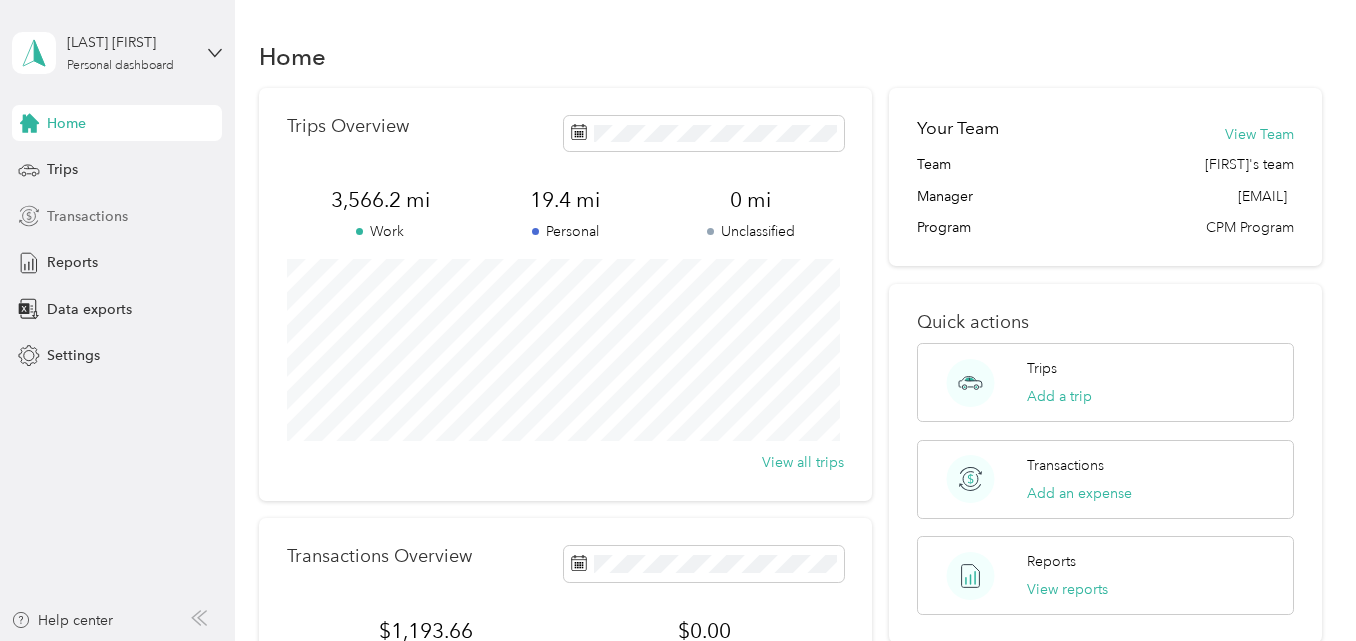 click on "Transactions" at bounding box center [117, 216] 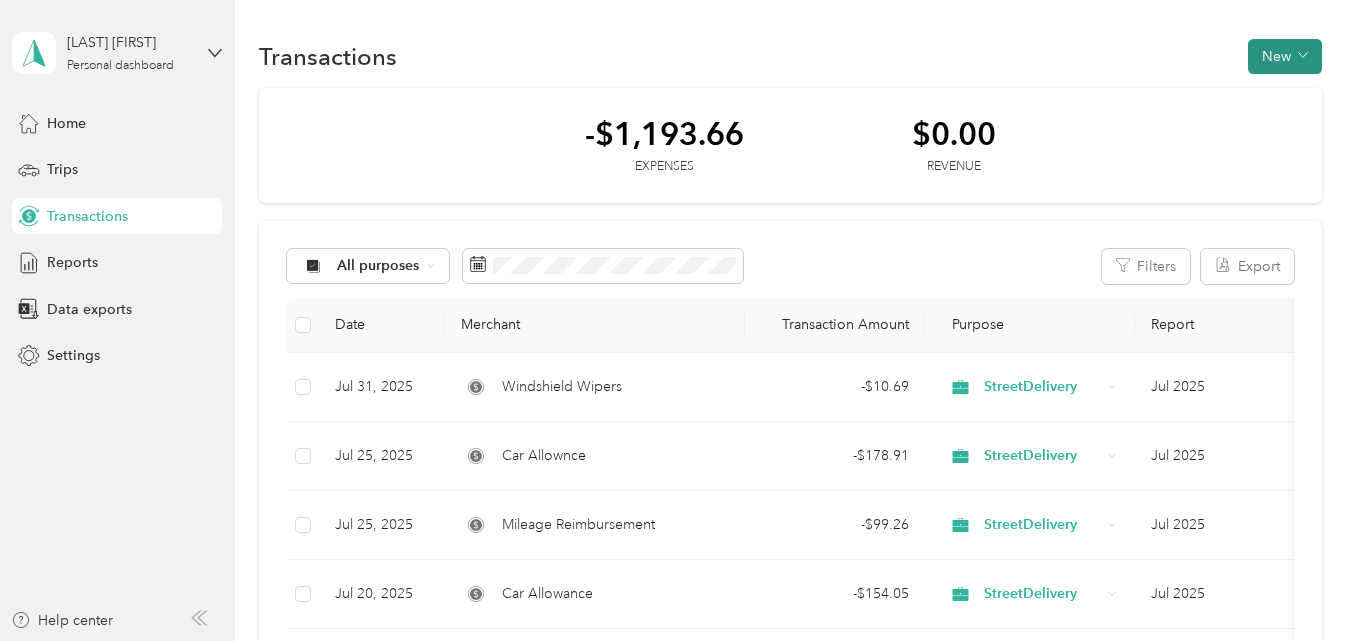 click on "New" at bounding box center (1285, 56) 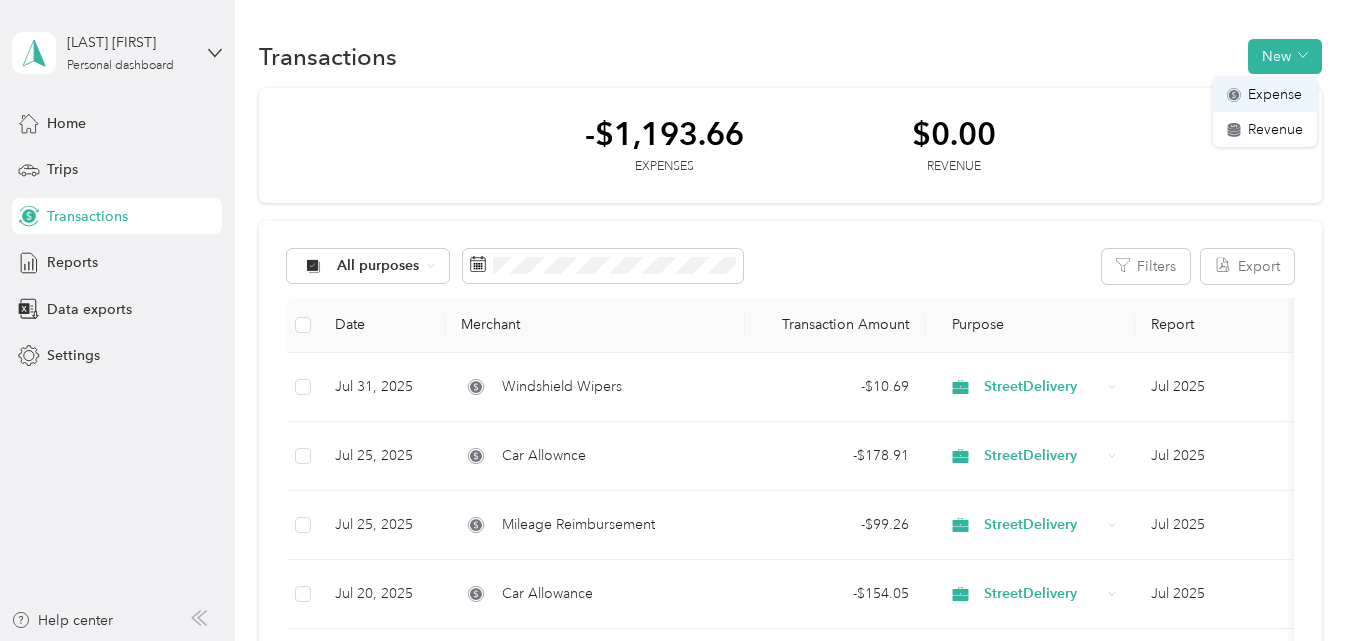 click on "Expense" at bounding box center [1275, 94] 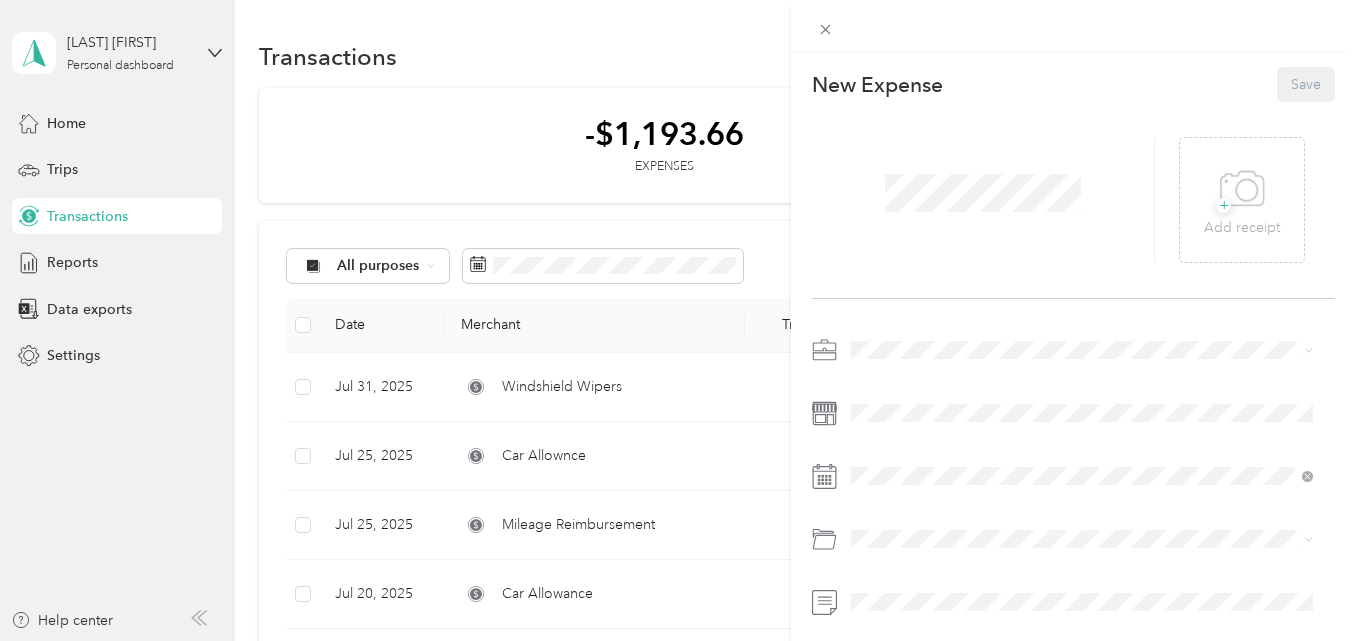click on "This  expense  cannot be edited because it is either under review, approved, or paid. Contact your Team Manager to edit it. New Expense  Save + Add receipt" at bounding box center (678, 320) 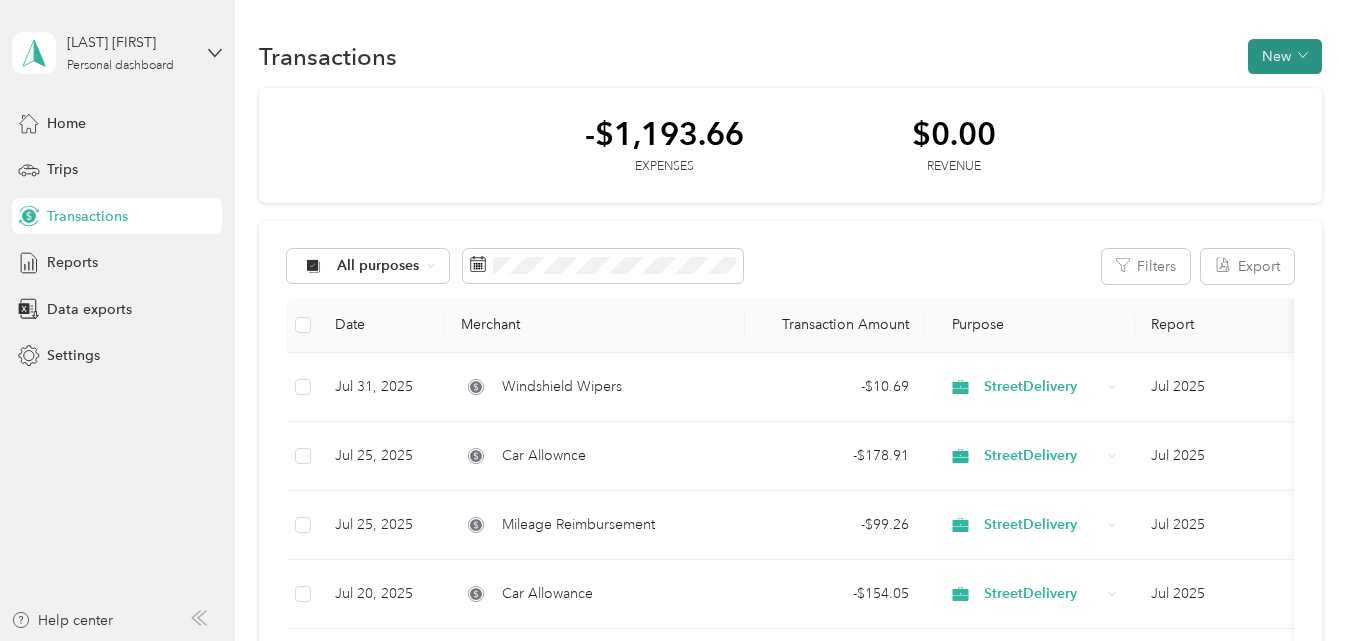 click on "New" at bounding box center (1285, 56) 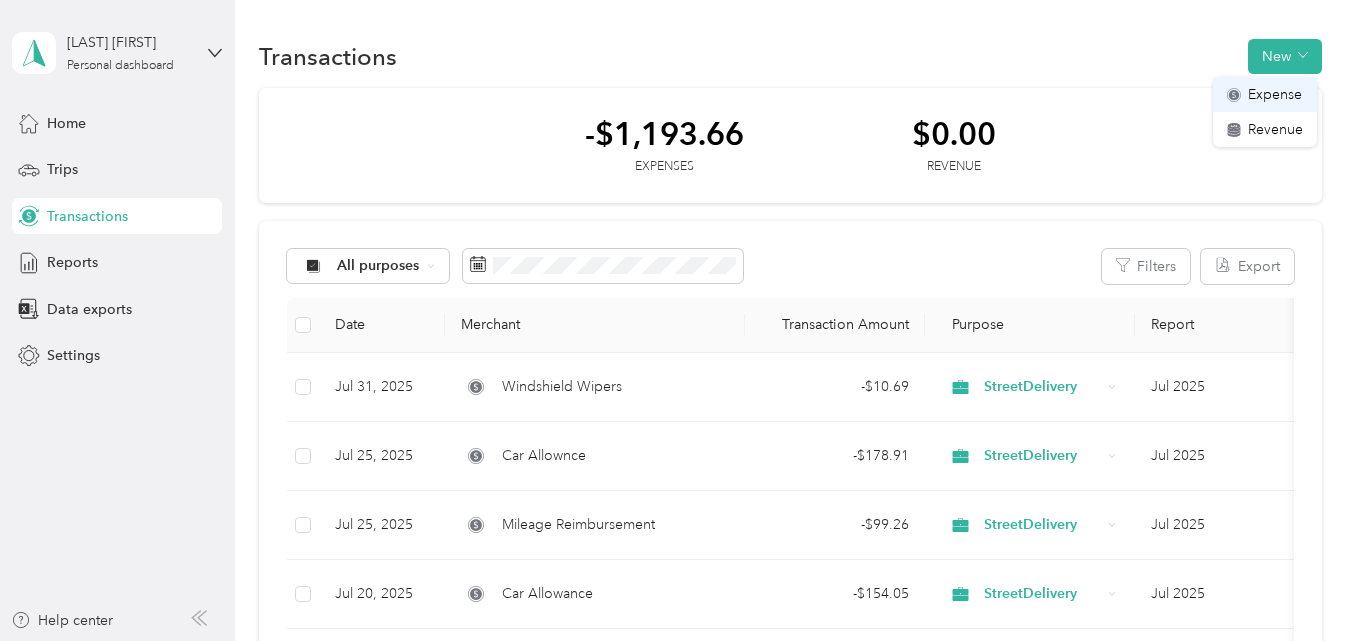 click on "Expense" at bounding box center (1275, 94) 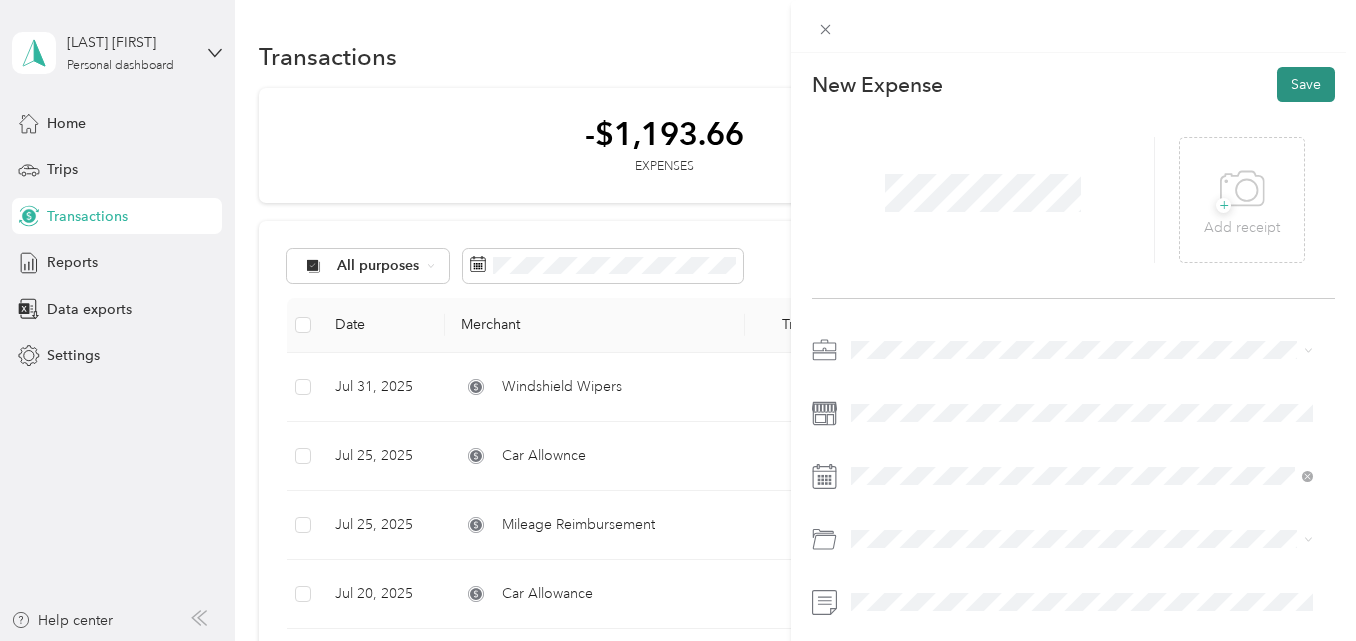 click on "Save" at bounding box center [1306, 84] 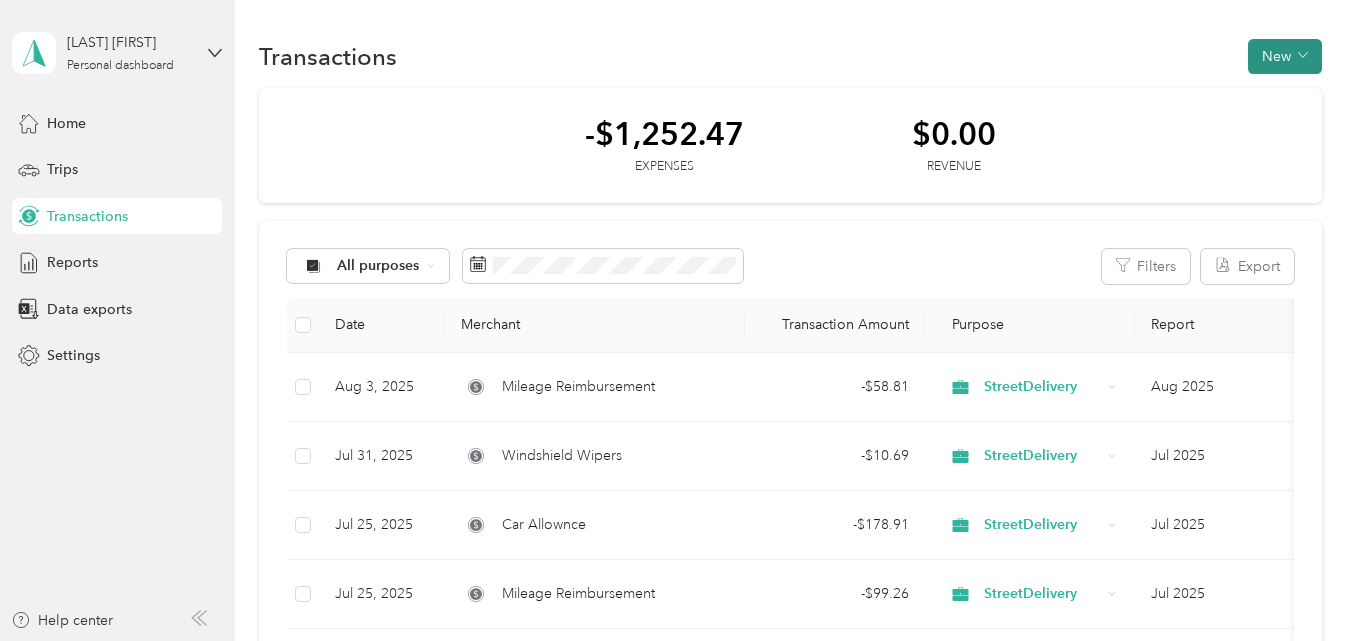 click on "New" at bounding box center (1285, 56) 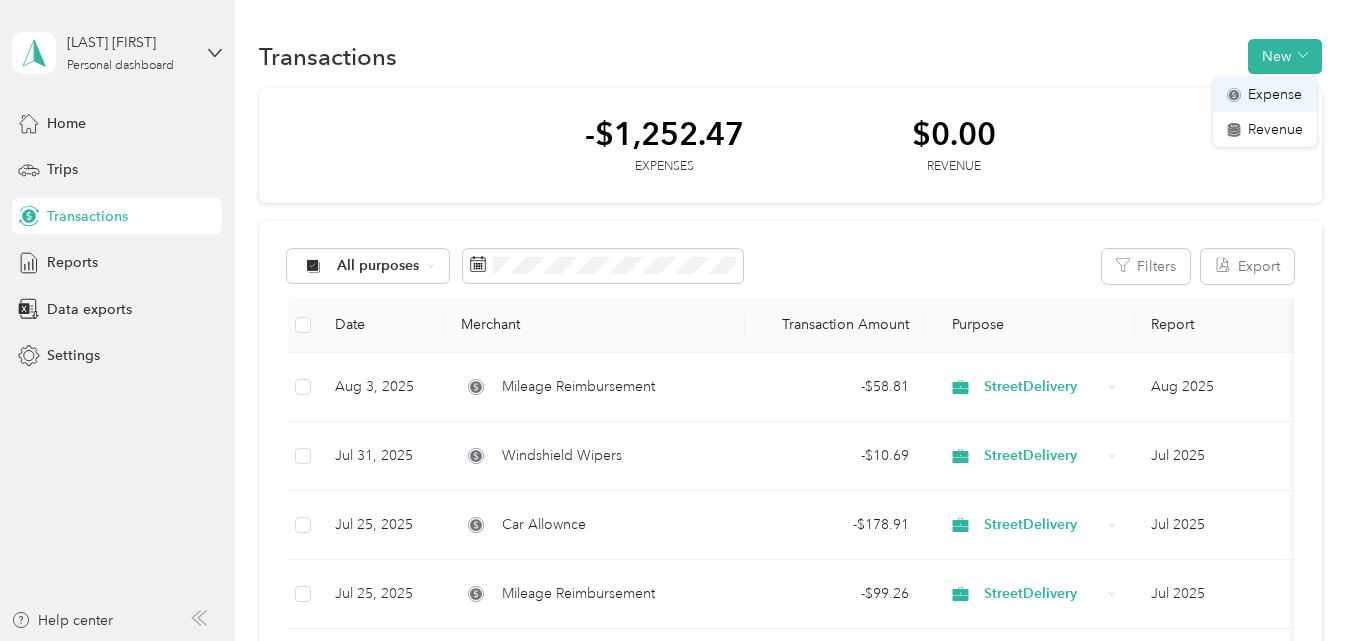 click on "Expense" at bounding box center (1275, 94) 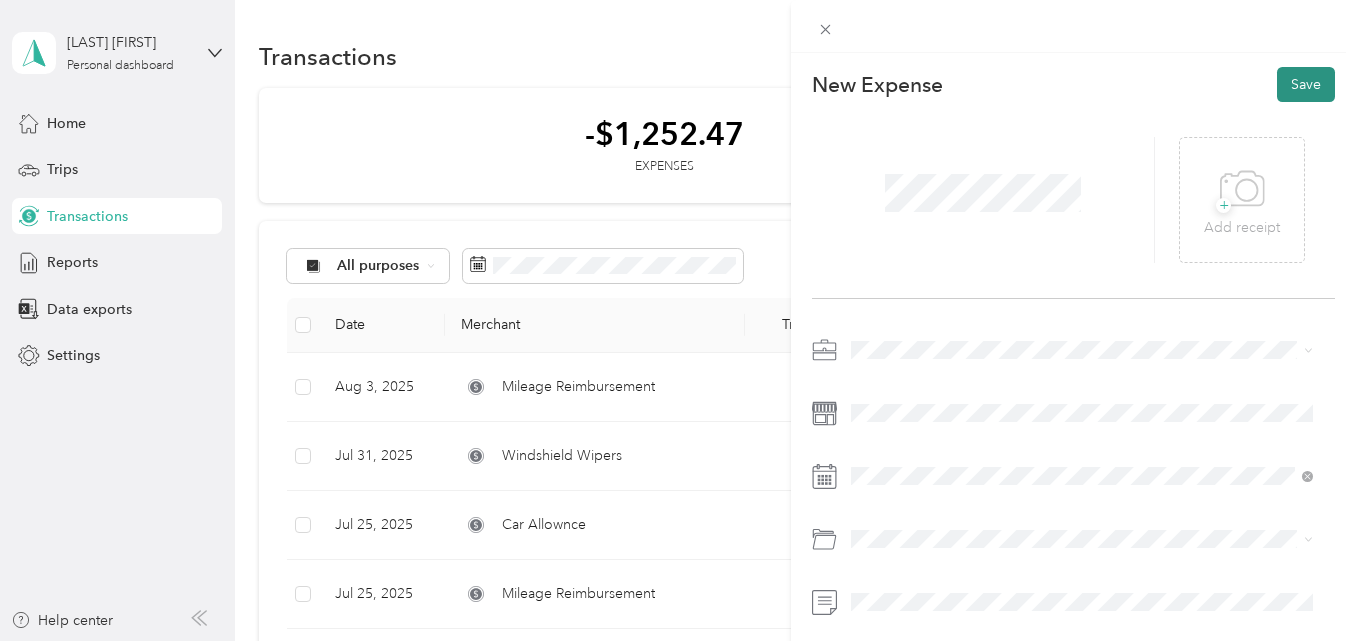 click on "Save" at bounding box center (1306, 84) 